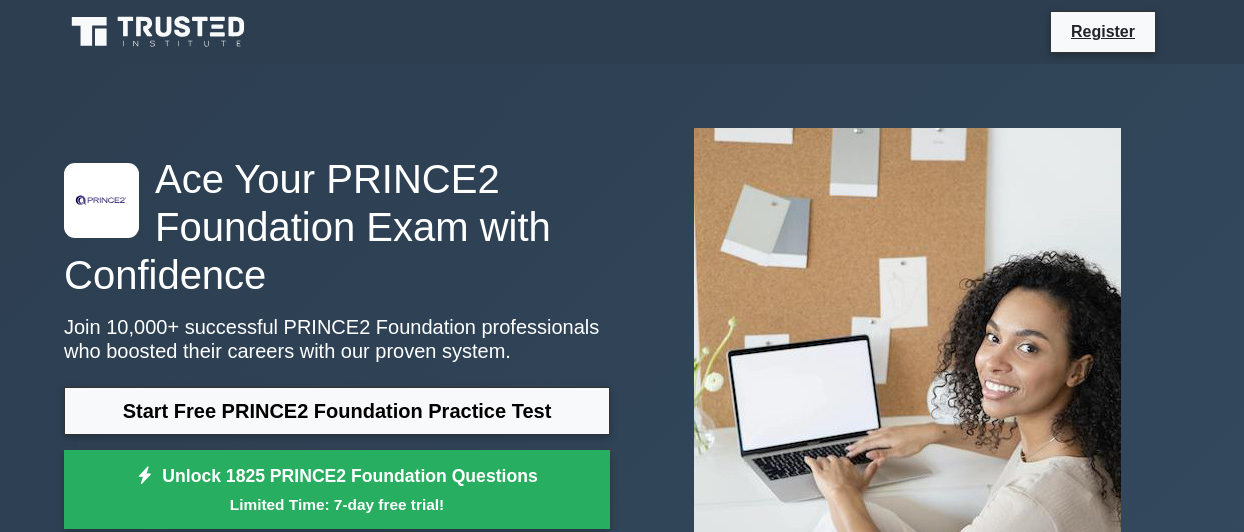scroll, scrollTop: 0, scrollLeft: 0, axis: both 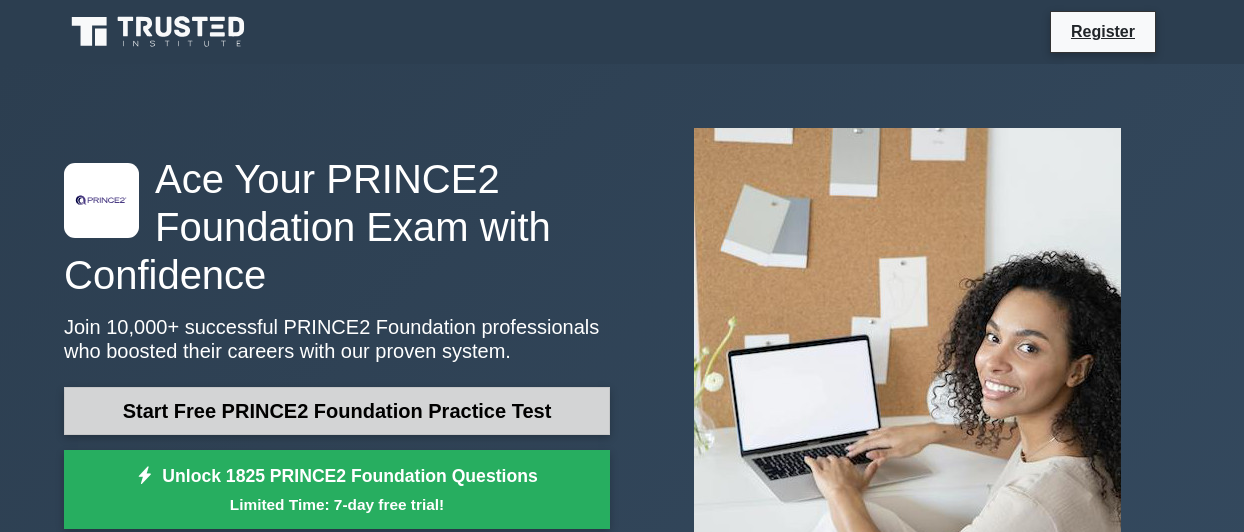 click on "Start Free PRINCE2 Foundation Practice Test" at bounding box center [337, 411] 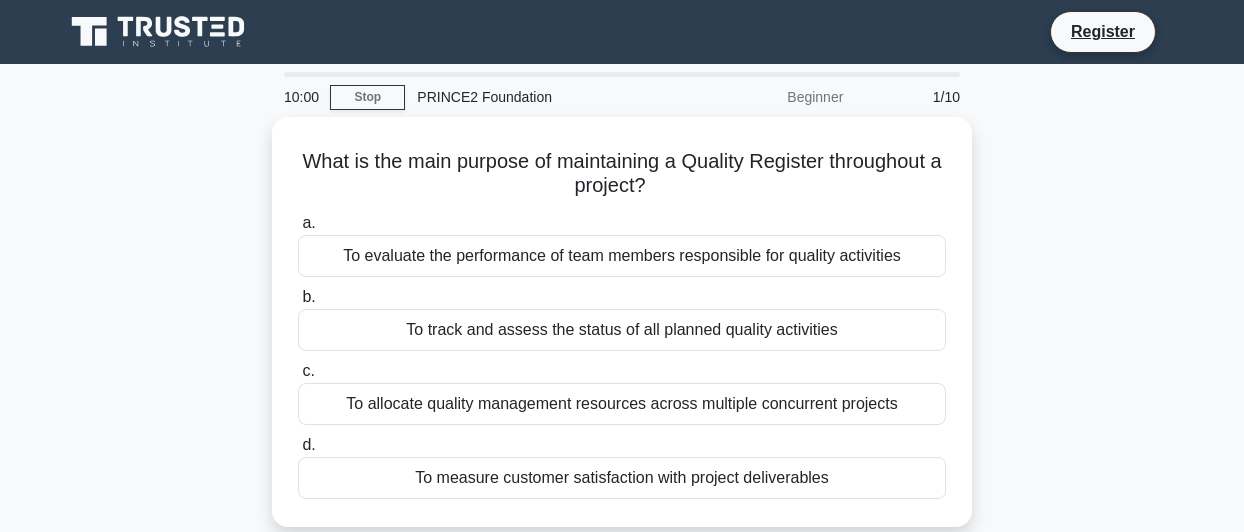 scroll, scrollTop: 0, scrollLeft: 0, axis: both 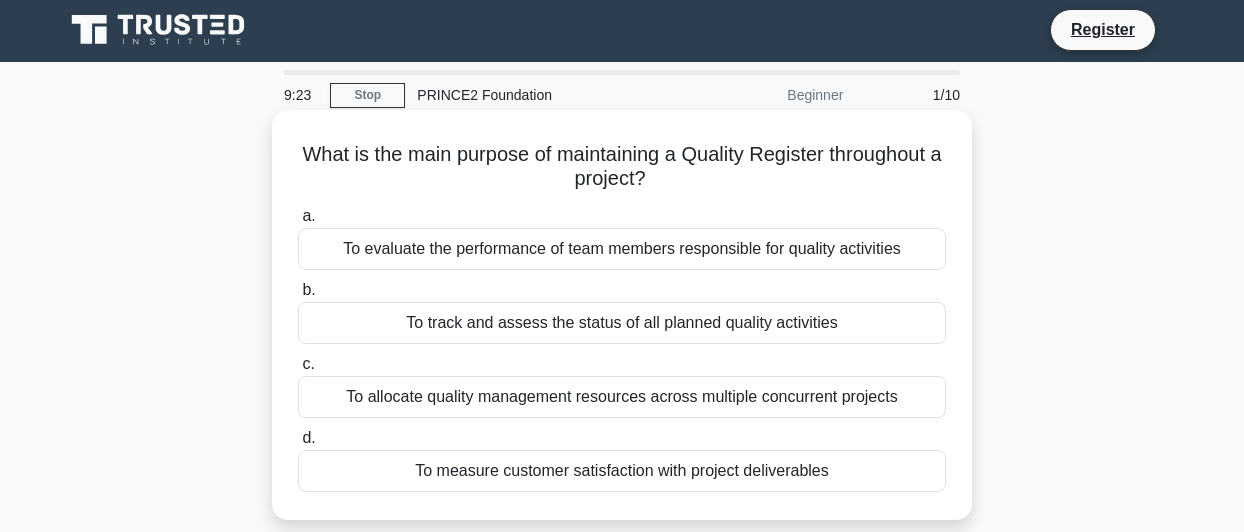 click on "To track and assess the status of all planned quality activities" at bounding box center (622, 323) 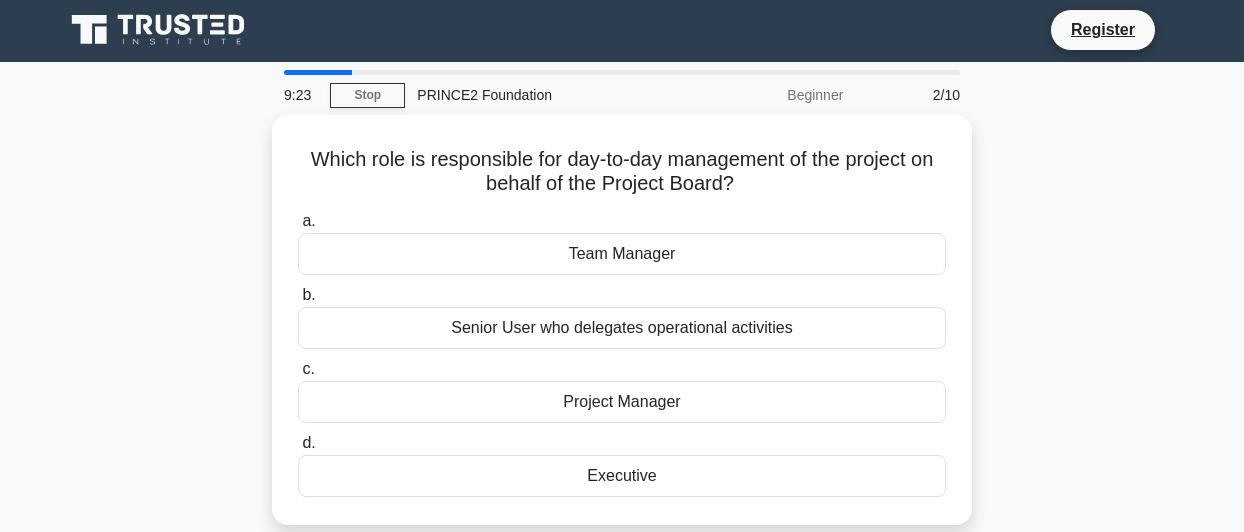 scroll, scrollTop: 0, scrollLeft: 0, axis: both 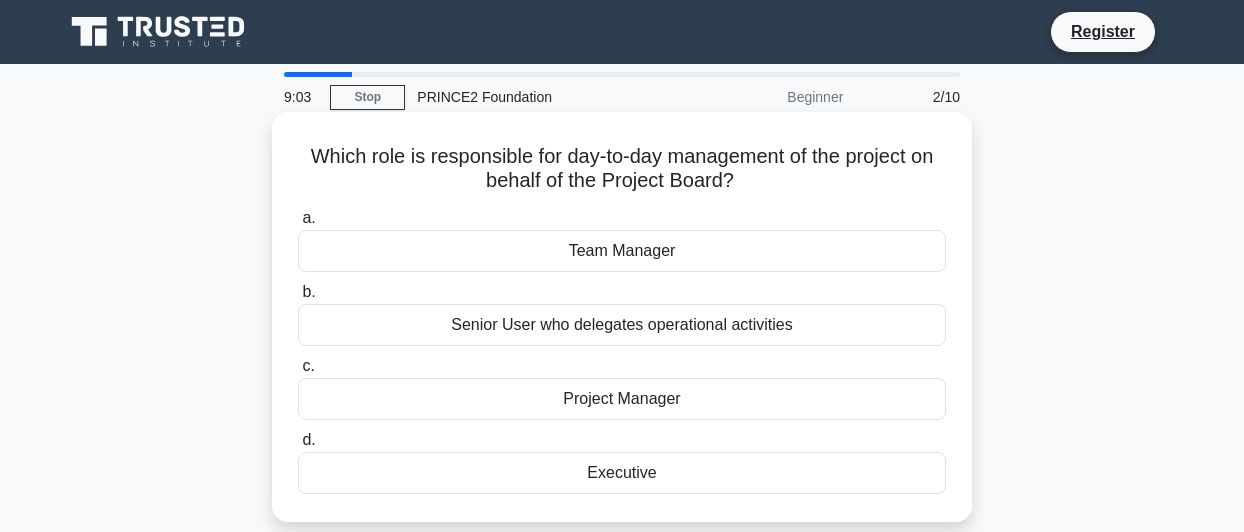 click on "Project Manager" at bounding box center (622, 399) 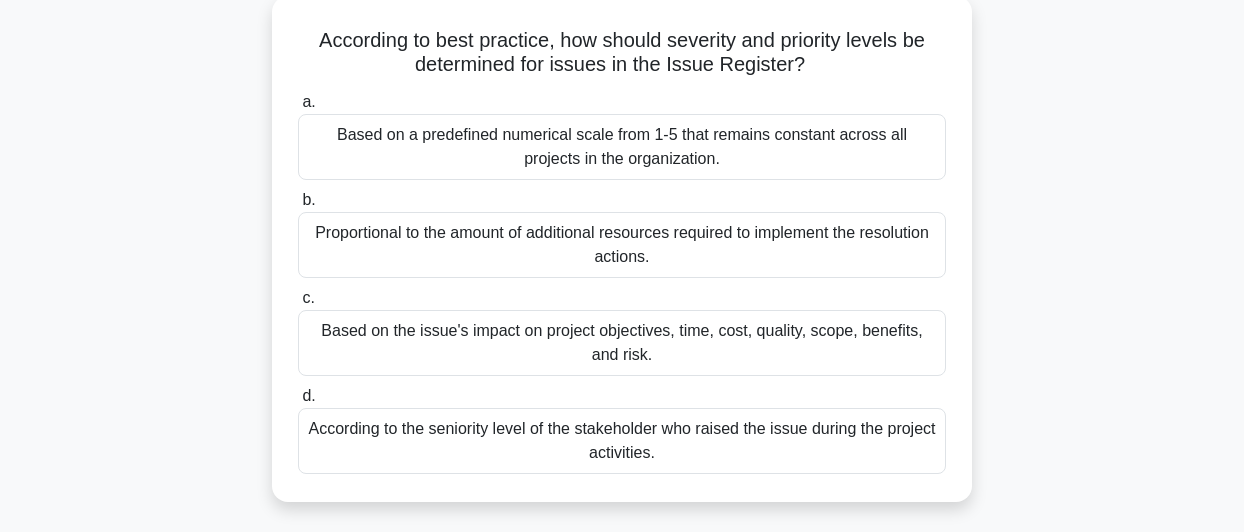 scroll, scrollTop: 124, scrollLeft: 0, axis: vertical 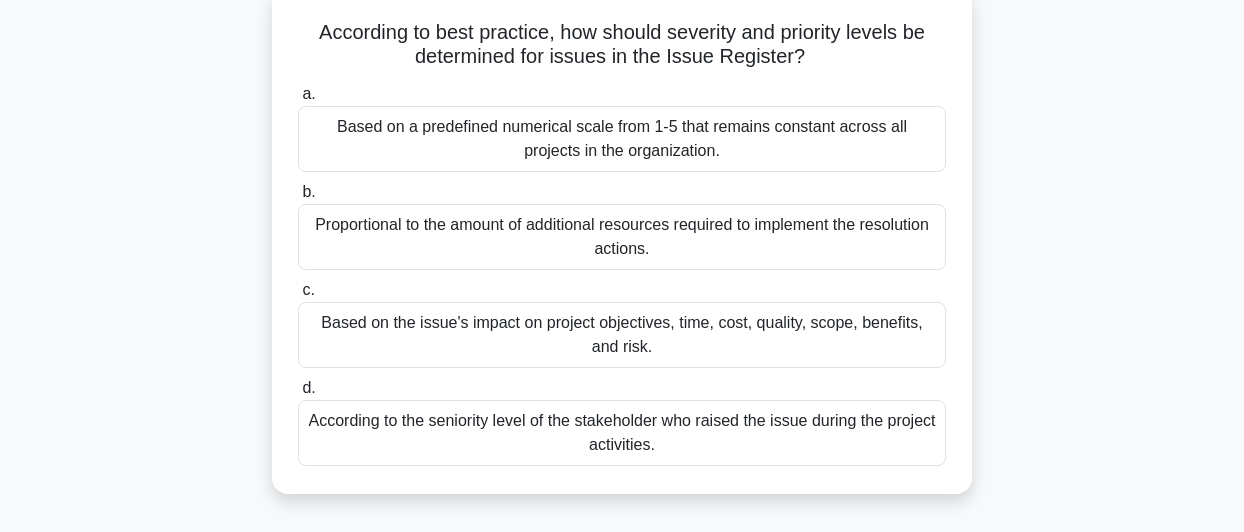 click on "Based on the issue's impact on project objectives, time, cost, quality, scope, benefits, and risk." at bounding box center (622, 335) 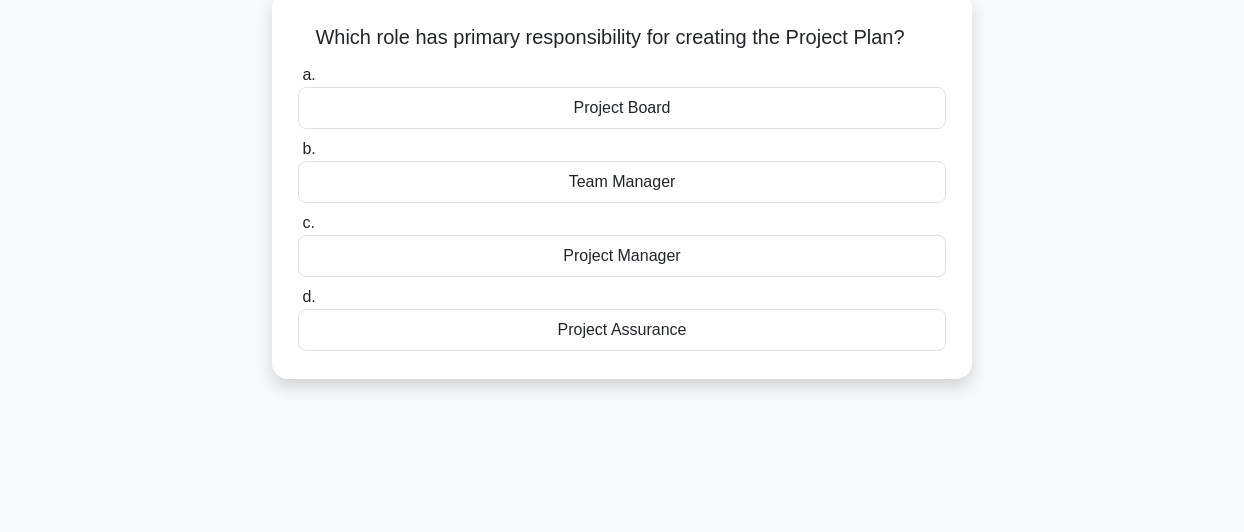 scroll, scrollTop: 0, scrollLeft: 0, axis: both 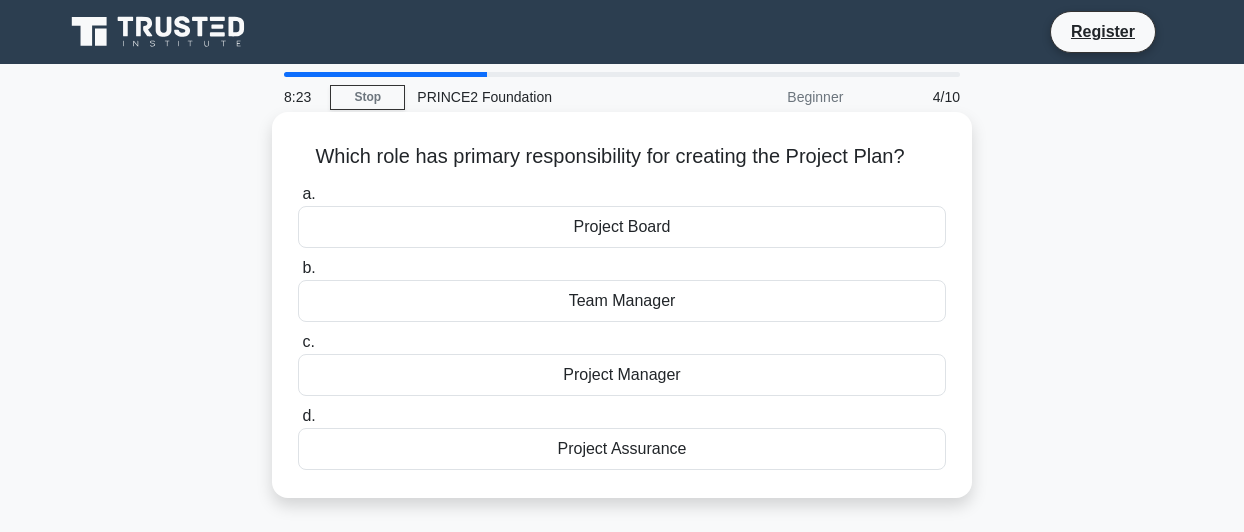click on "Project Manager" at bounding box center (622, 375) 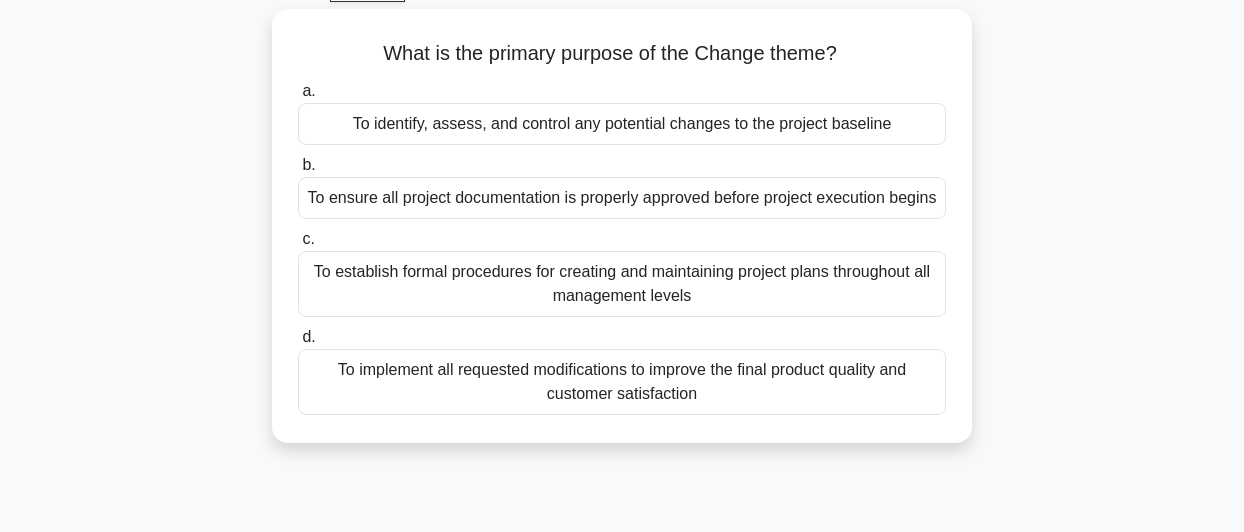 scroll, scrollTop: 93, scrollLeft: 0, axis: vertical 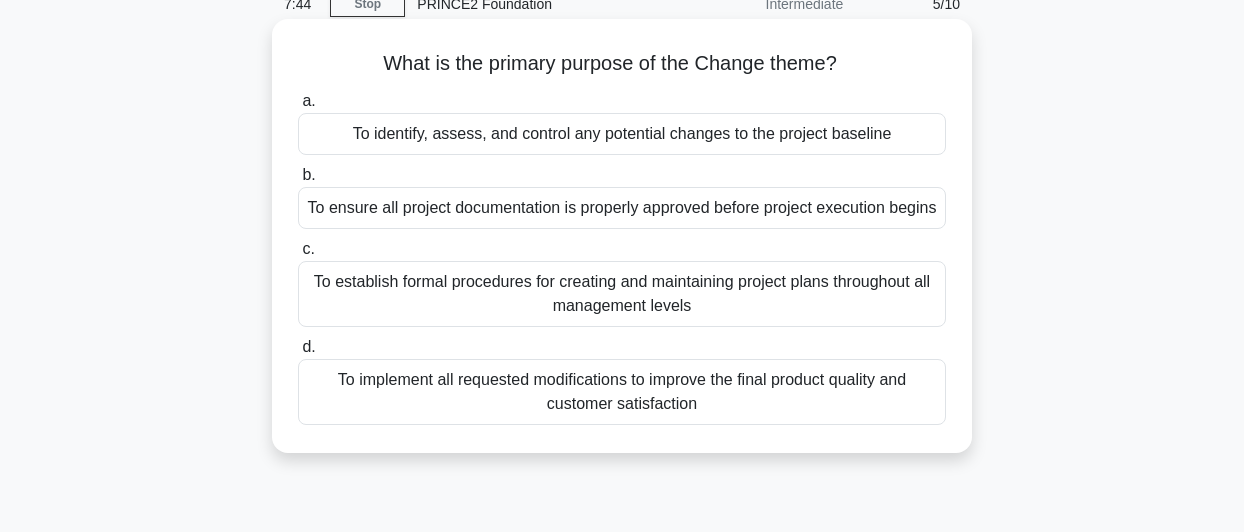 click on "To identify, assess, and control any potential changes to the project baseline" at bounding box center [622, 134] 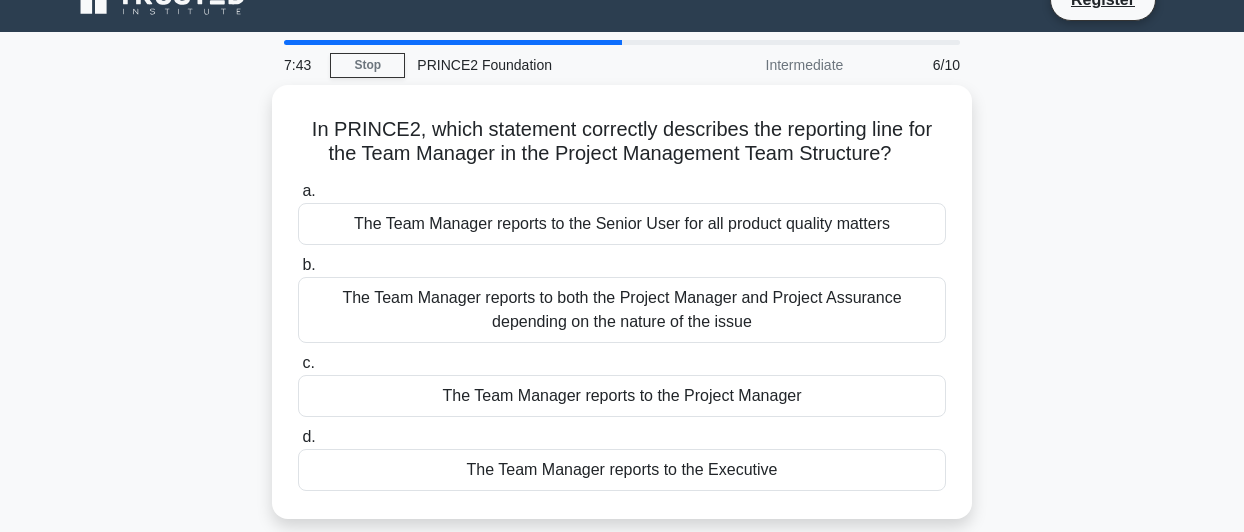 scroll, scrollTop: 0, scrollLeft: 0, axis: both 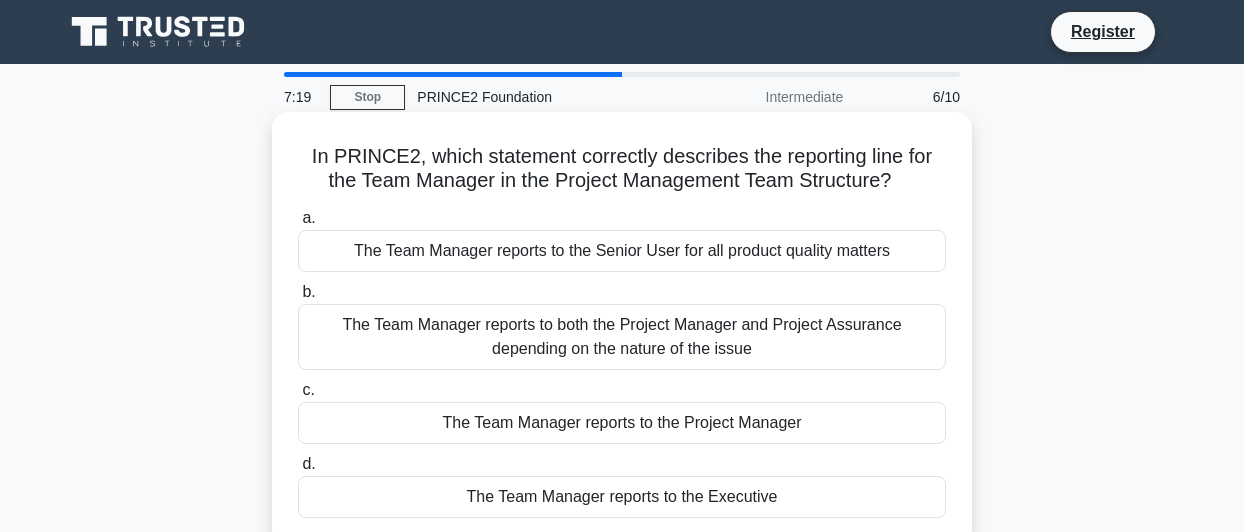 click on "The Team Manager reports to the Project Manager" at bounding box center [622, 423] 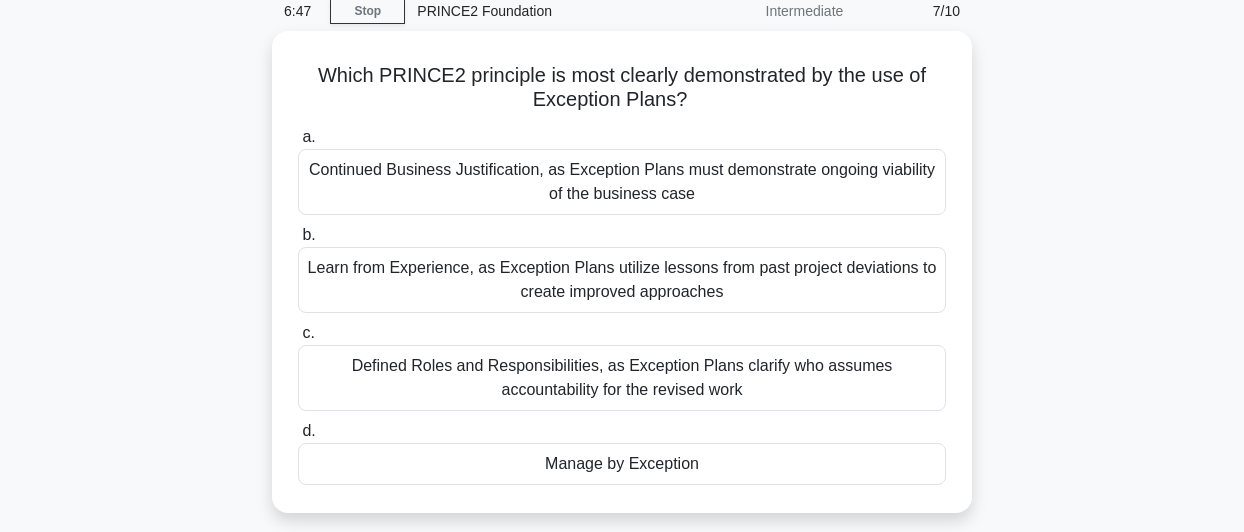 scroll, scrollTop: 90, scrollLeft: 0, axis: vertical 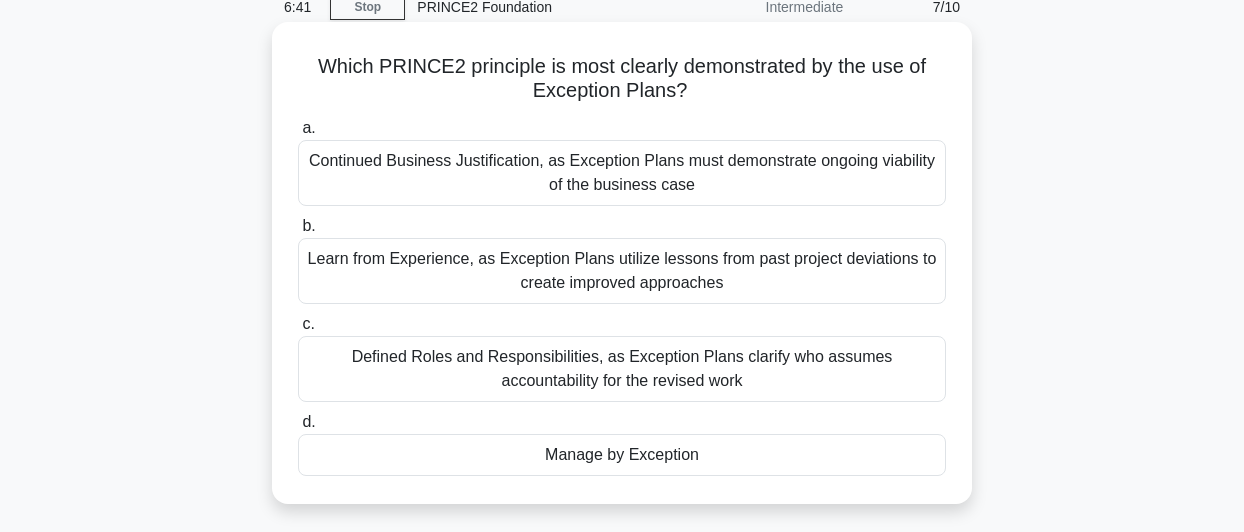 click on "Continued Business Justification, as Exception Plans must demonstrate ongoing viability of the business case" at bounding box center (622, 173) 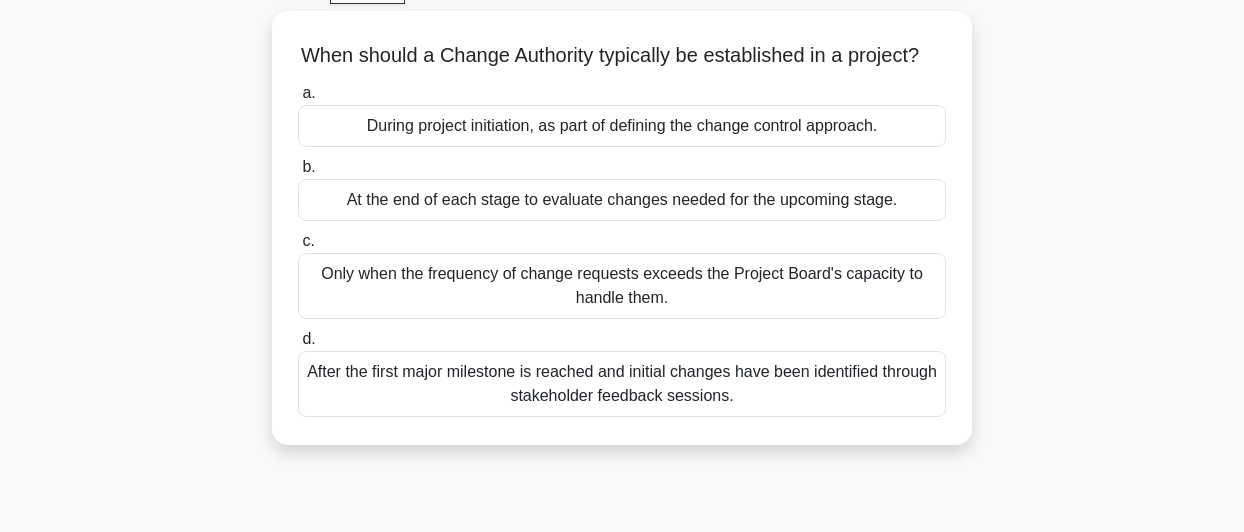 scroll, scrollTop: 108, scrollLeft: 0, axis: vertical 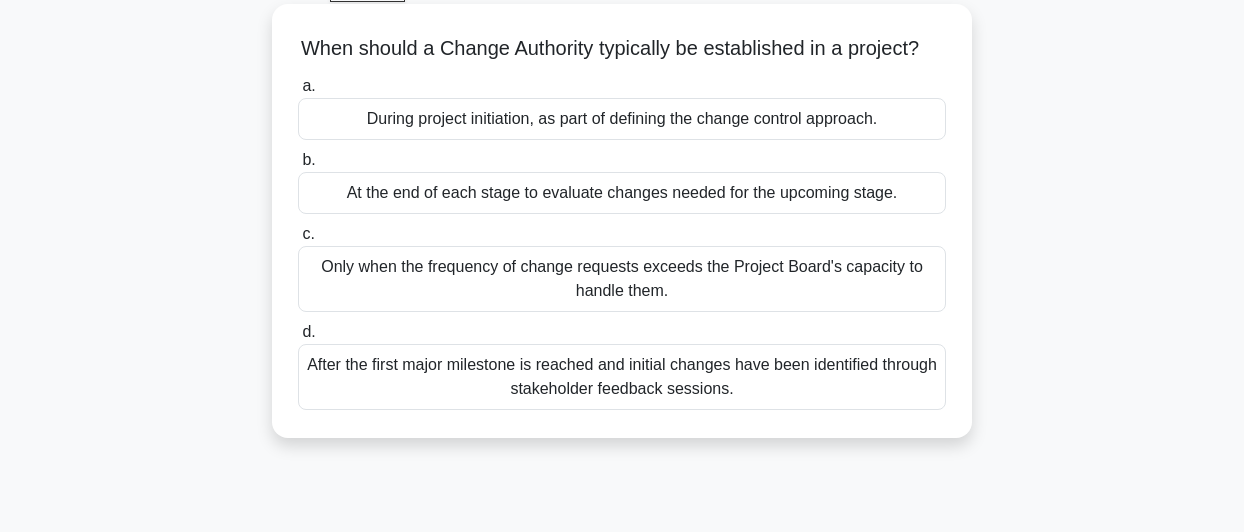 click on "After the first major milestone is reached and initial changes have been identified through stakeholder feedback sessions." at bounding box center [622, 377] 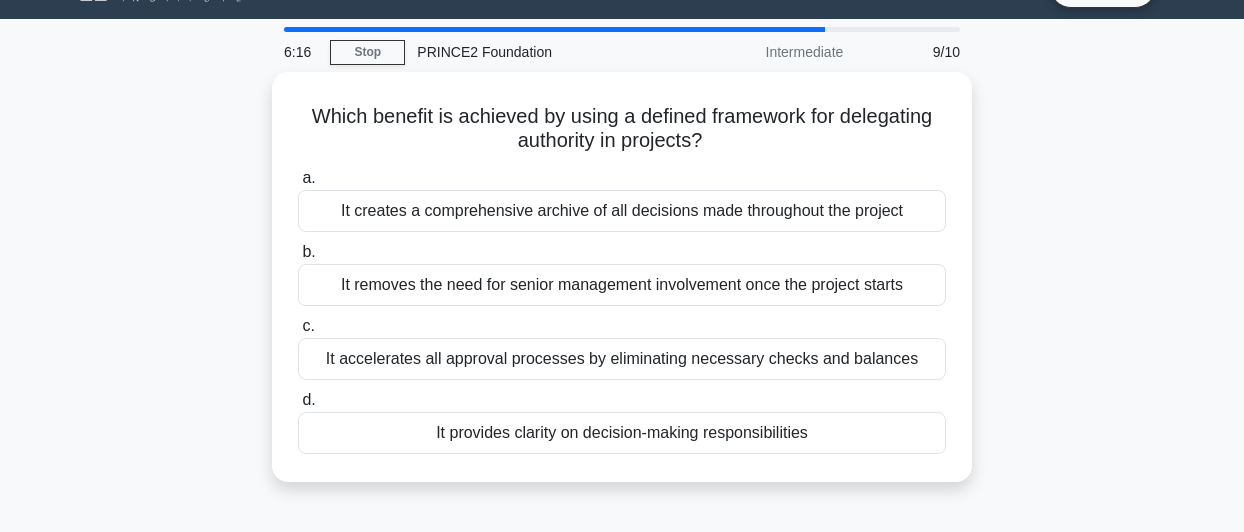 scroll, scrollTop: 0, scrollLeft: 0, axis: both 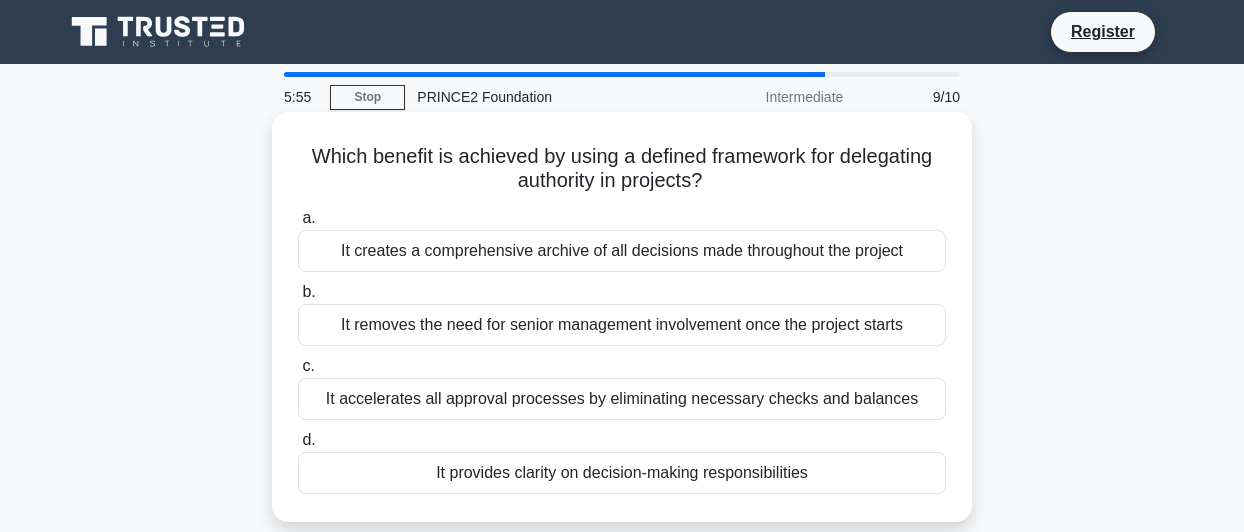 click on "It provides clarity on decision-making responsibilities" at bounding box center [622, 473] 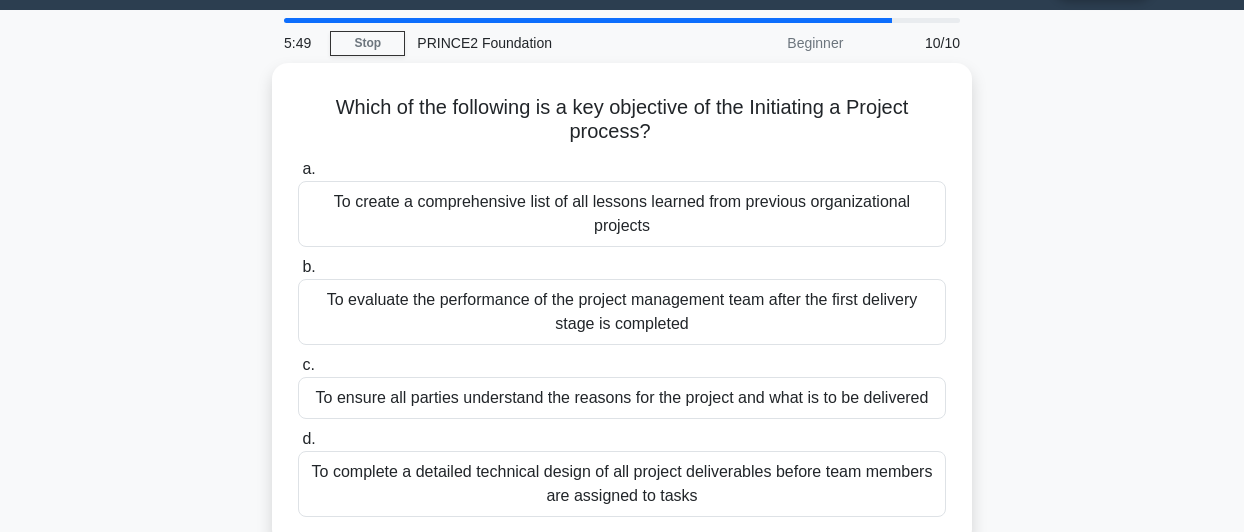scroll, scrollTop: 64, scrollLeft: 0, axis: vertical 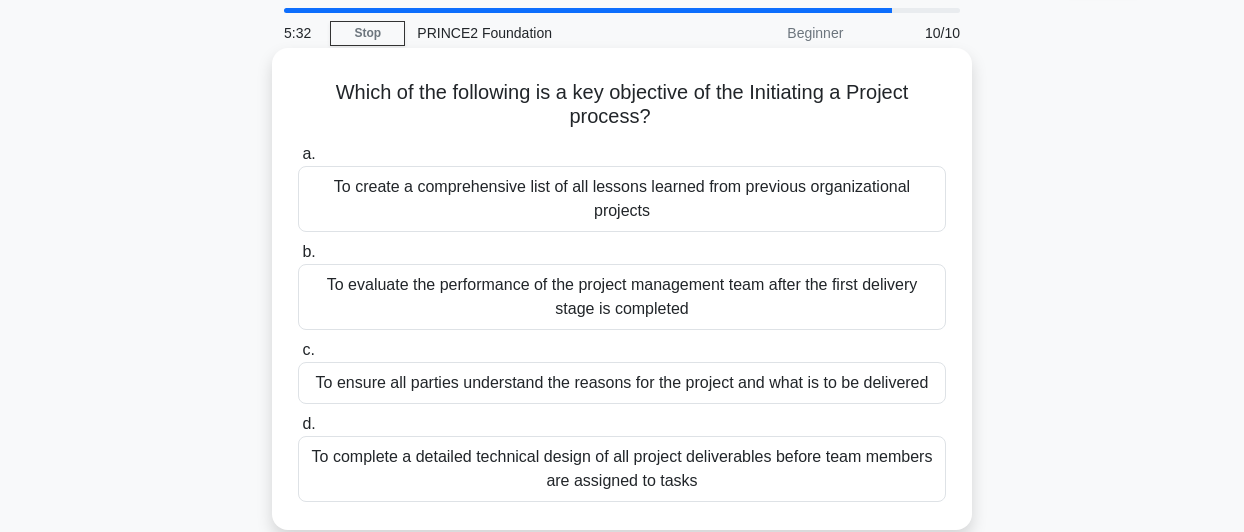 click on "To create a comprehensive list of all lessons learned from previous organizational projects" at bounding box center [622, 199] 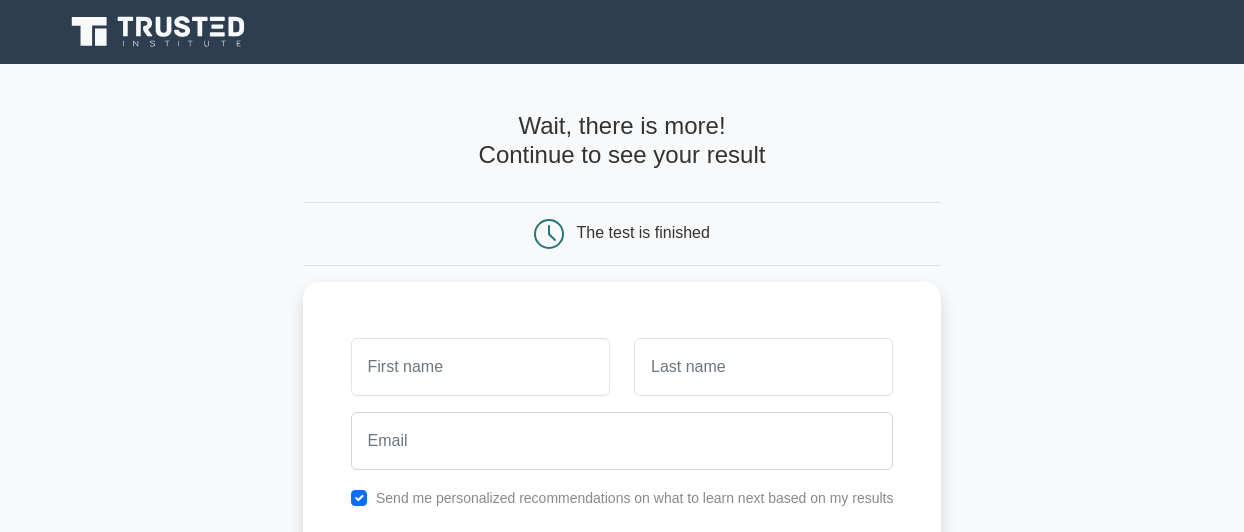 scroll, scrollTop: 0, scrollLeft: 0, axis: both 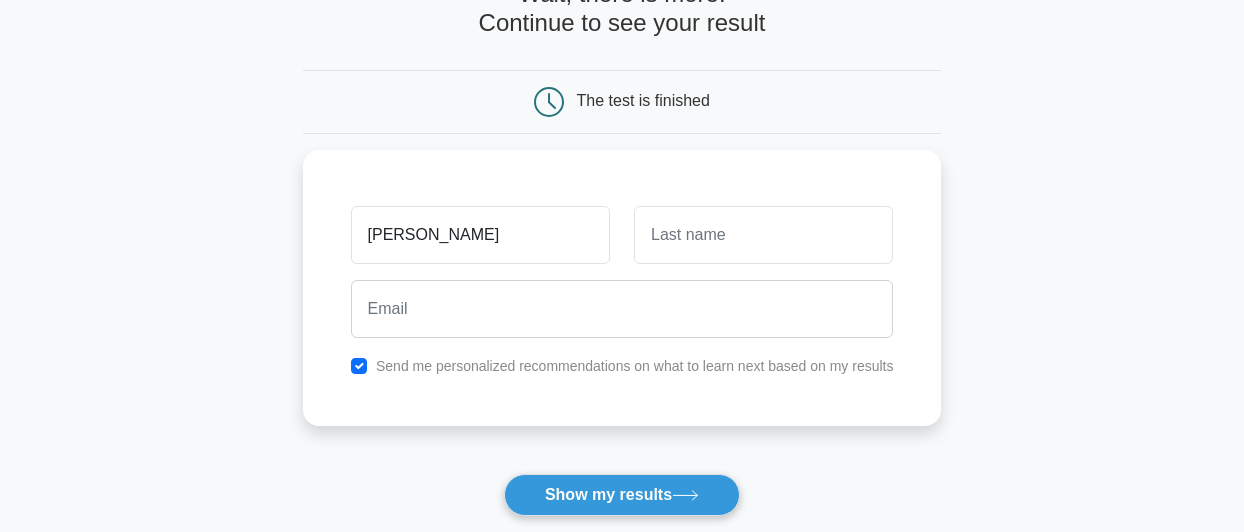 type on "regina" 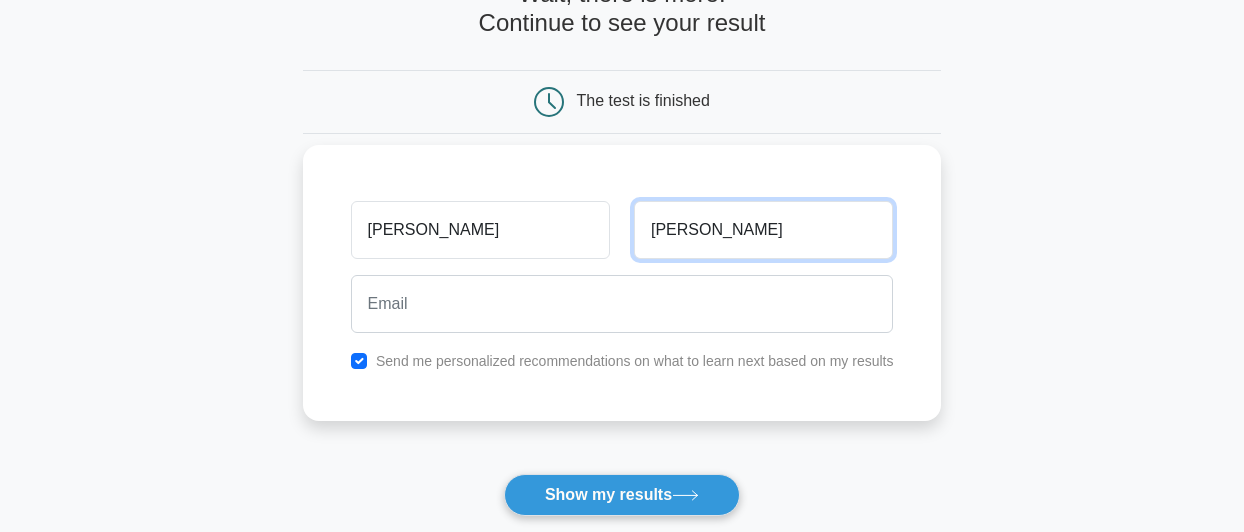 type on "ward" 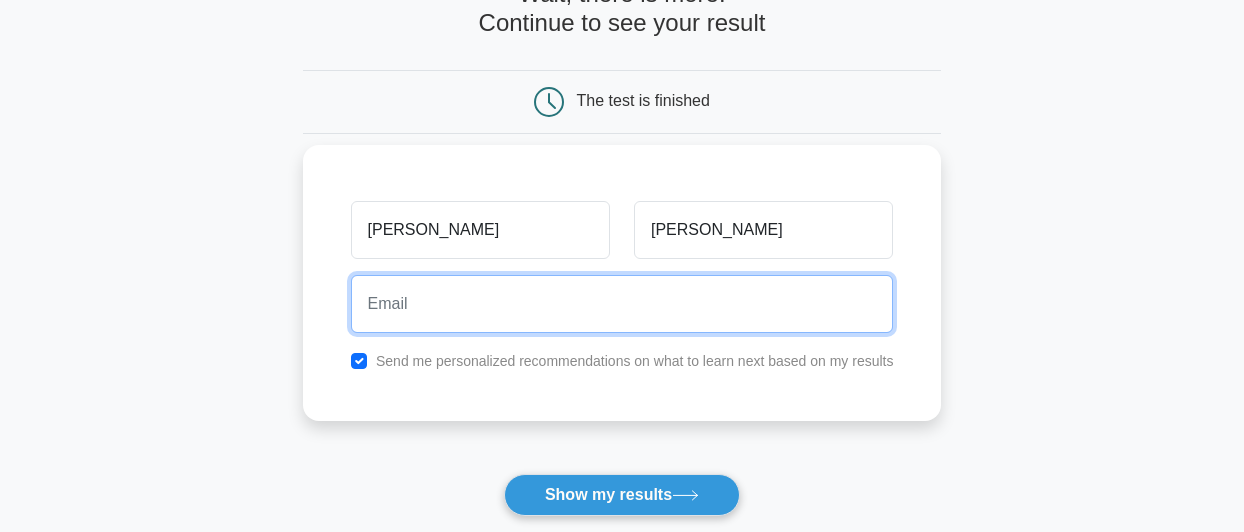 click at bounding box center (622, 304) 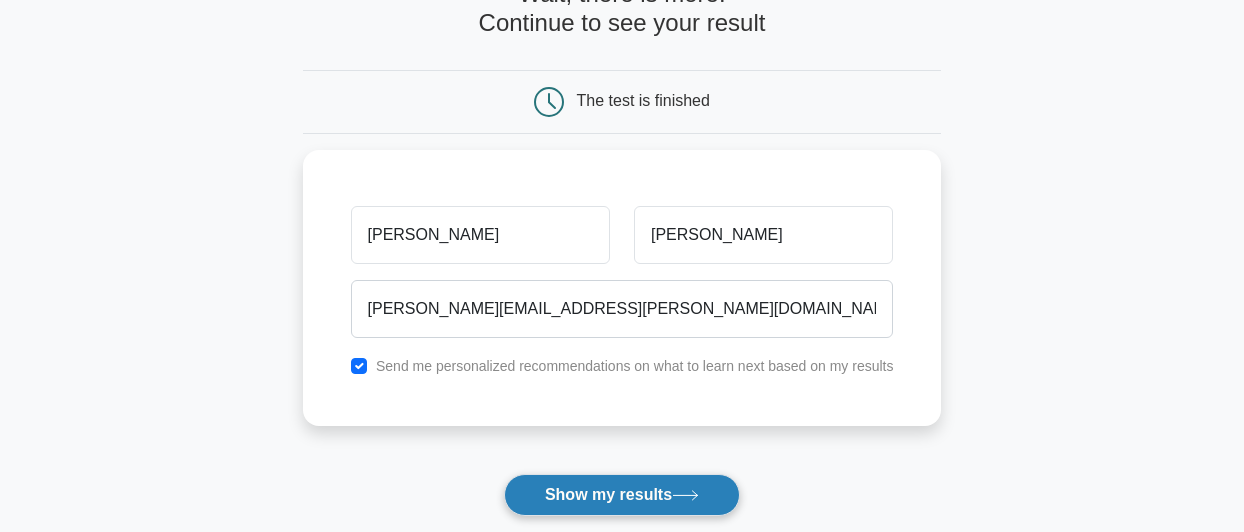 click on "Show my results" at bounding box center (622, 495) 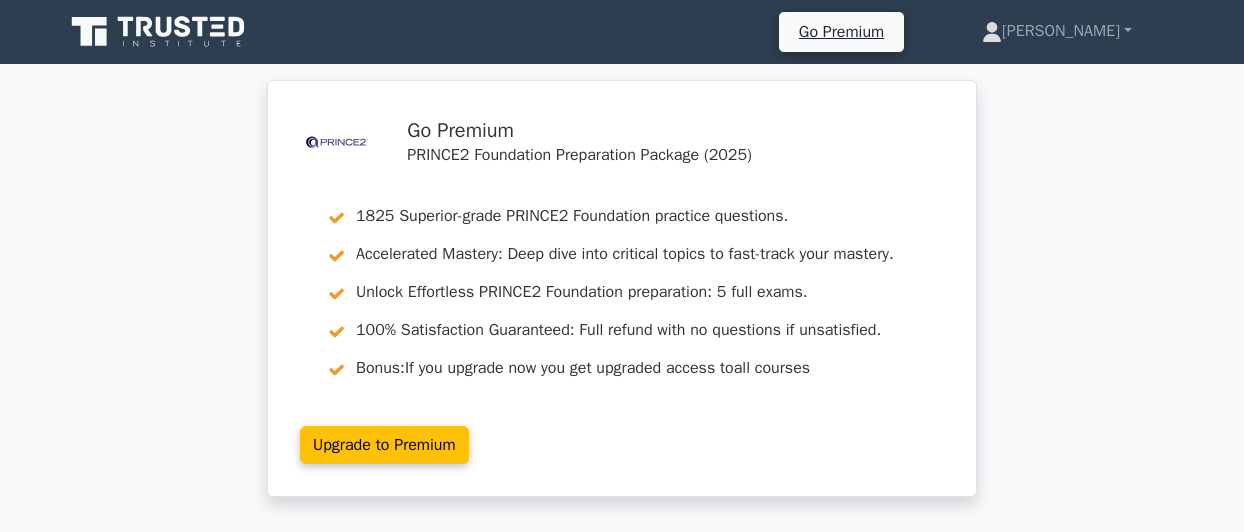 scroll, scrollTop: 0, scrollLeft: 0, axis: both 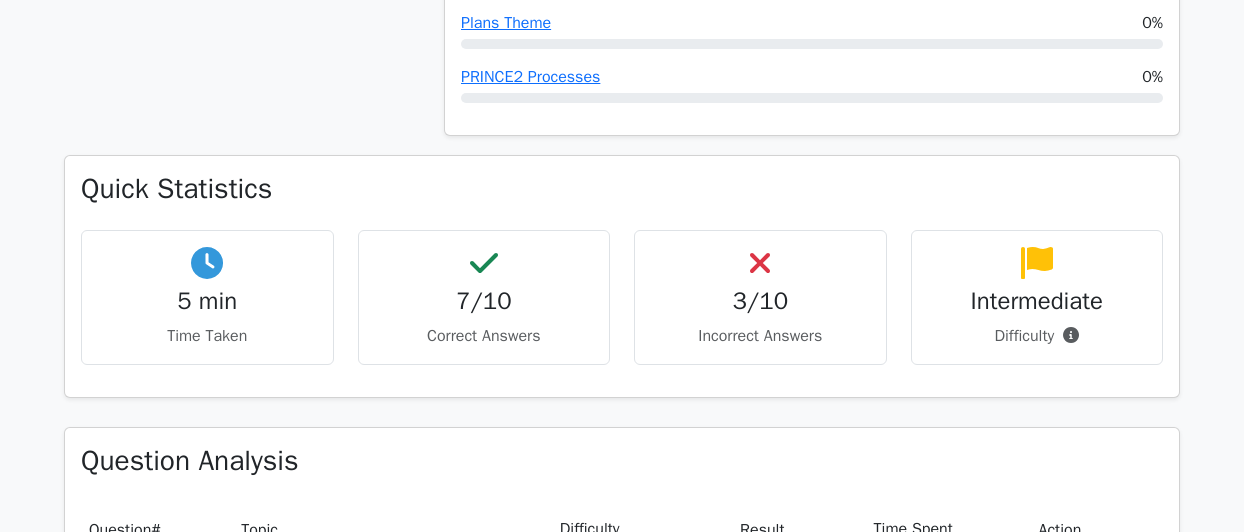 click on "3/10" at bounding box center (760, 301) 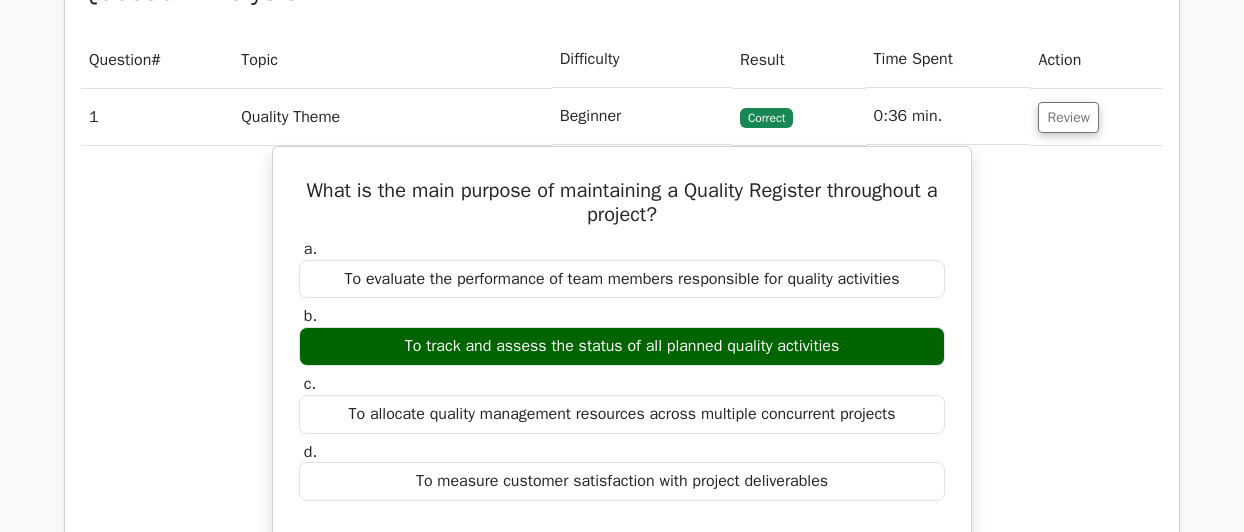 scroll, scrollTop: 1538, scrollLeft: 0, axis: vertical 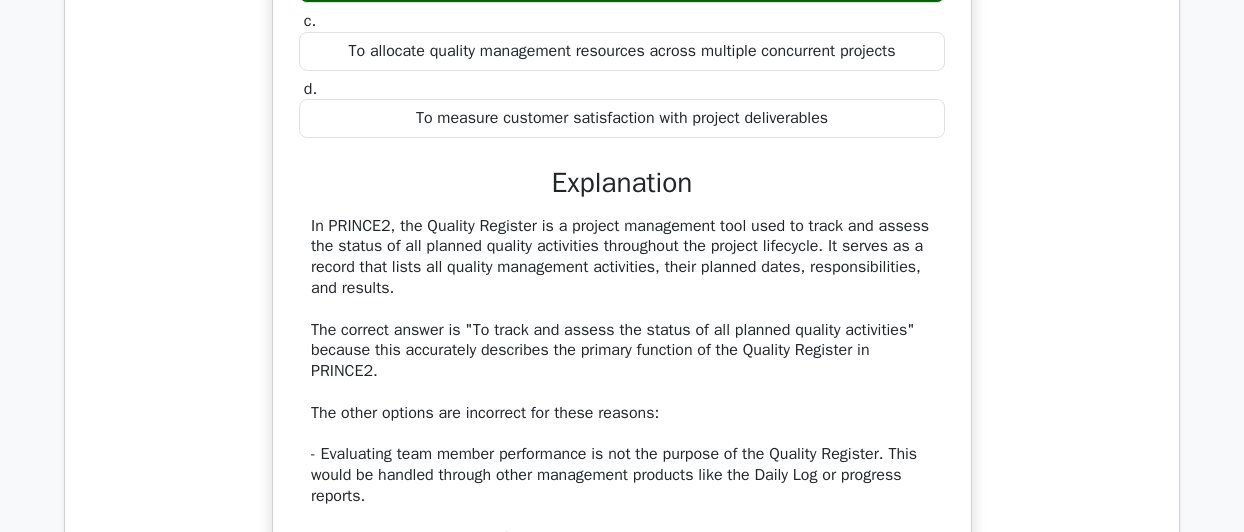 click on "In PRINCE2, the Quality Register is a project management tool used to track and assess the status of all planned quality activities throughout the project lifecycle. It serves as a record that lists all quality management activities, their planned dates, responsibilities, and results. The correct answer is "To track and assess the status of all planned quality activities" because this accurately describes the primary function of the Quality Register in PRINCE2. The other options are incorrect for these reasons: - Evaluating team member performance is not the purpose of the Quality Register. This would be handled through other management products like the Daily Log or progress reports. - Measuring customer satisfaction with deliverables might be a quality activity recorded in the register, but it's not the main purpose of maintaining the register itself." at bounding box center (622, 424) 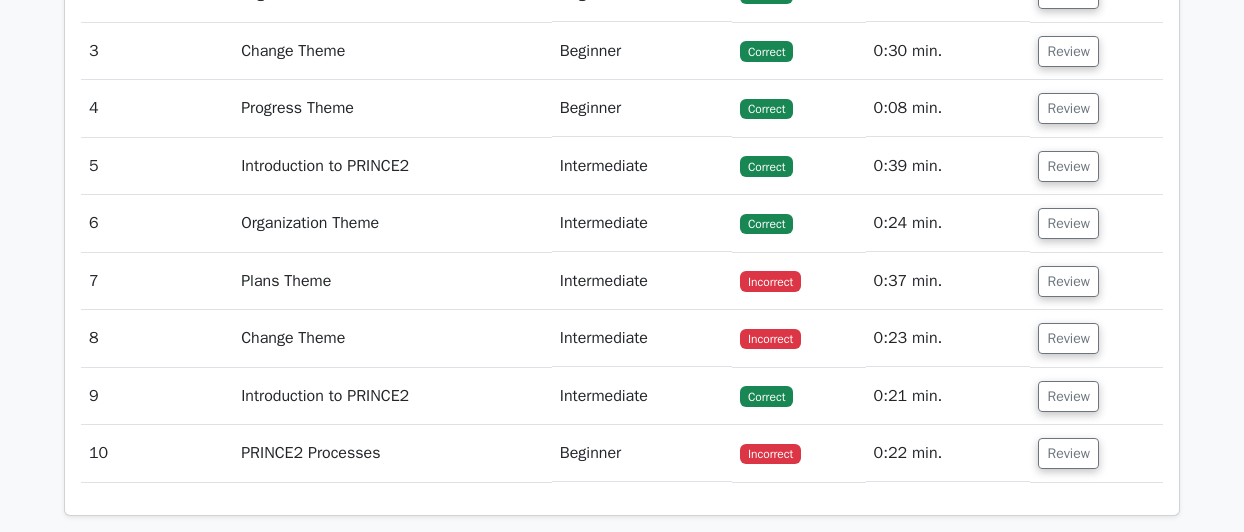 scroll, scrollTop: 2715, scrollLeft: 0, axis: vertical 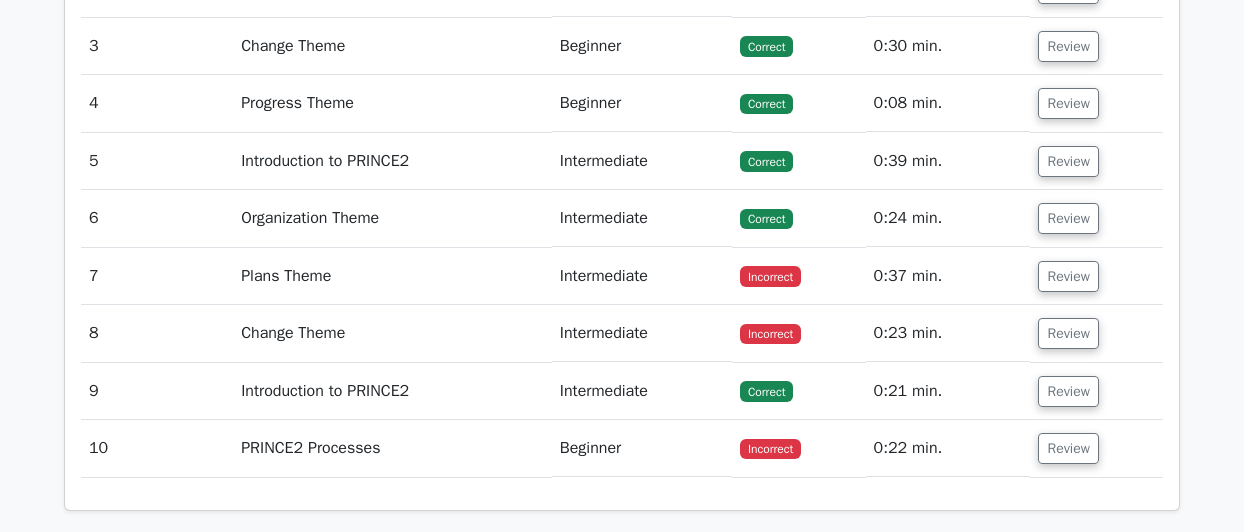 click on "Incorrect" at bounding box center [799, 333] 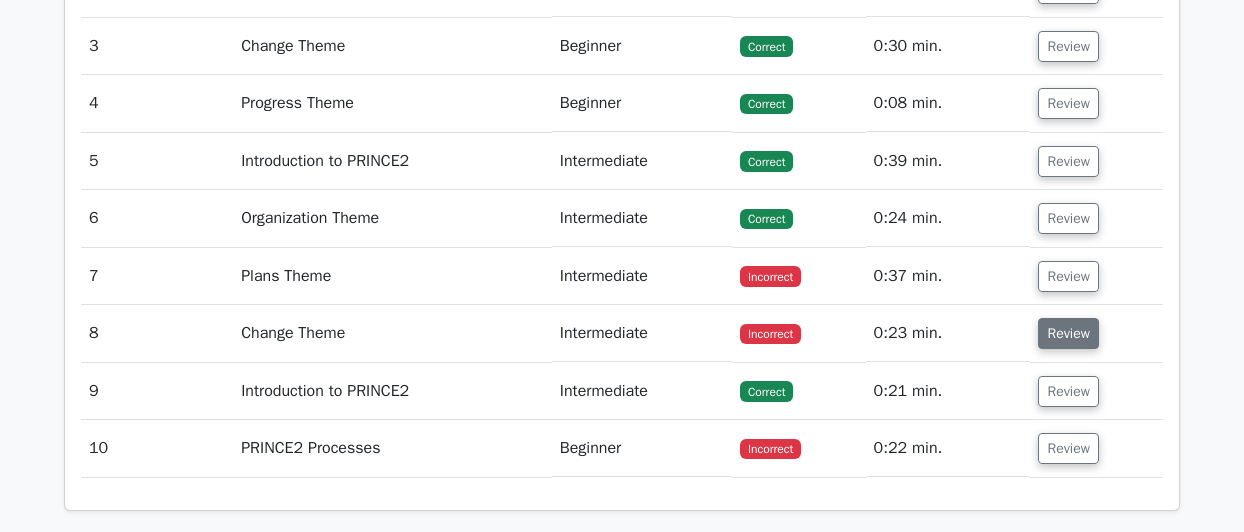 click on "Review" at bounding box center (1068, 333) 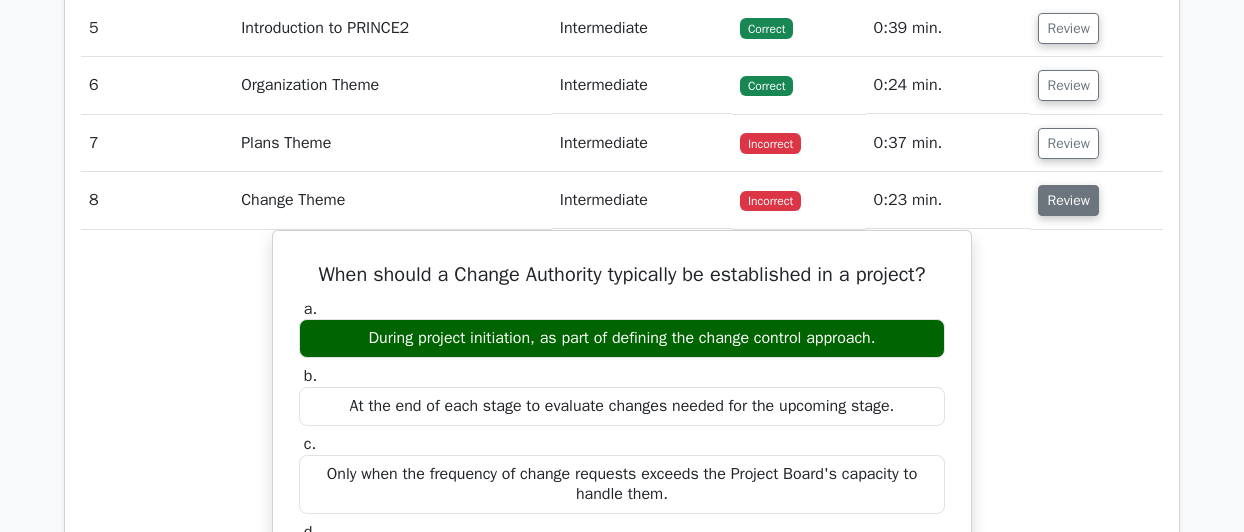 scroll, scrollTop: 2790, scrollLeft: 0, axis: vertical 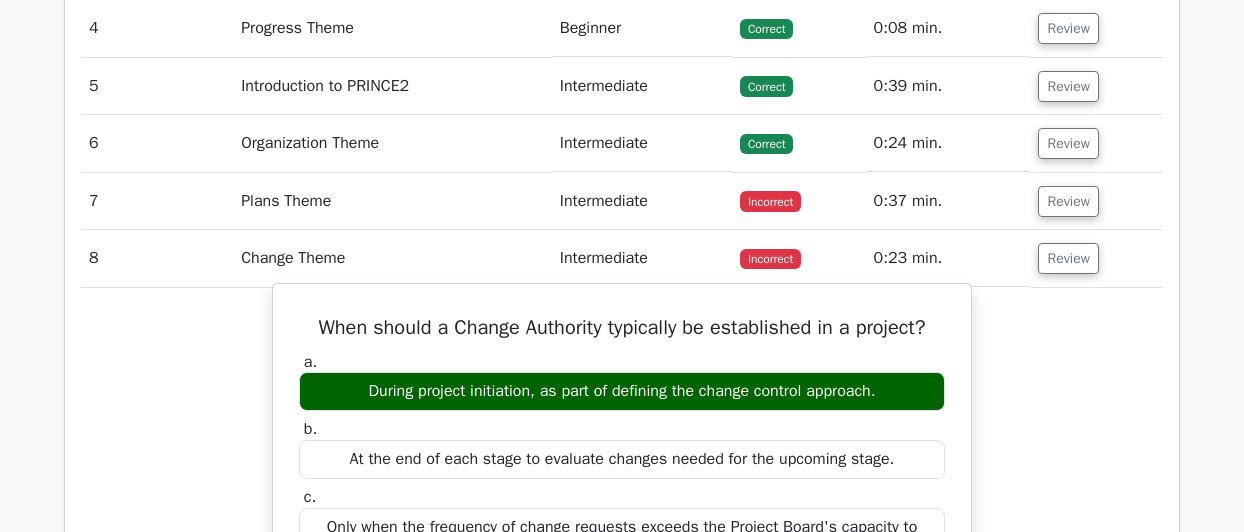 click on "a.
During project initiation, as part of defining the change control approach." at bounding box center (622, 382) 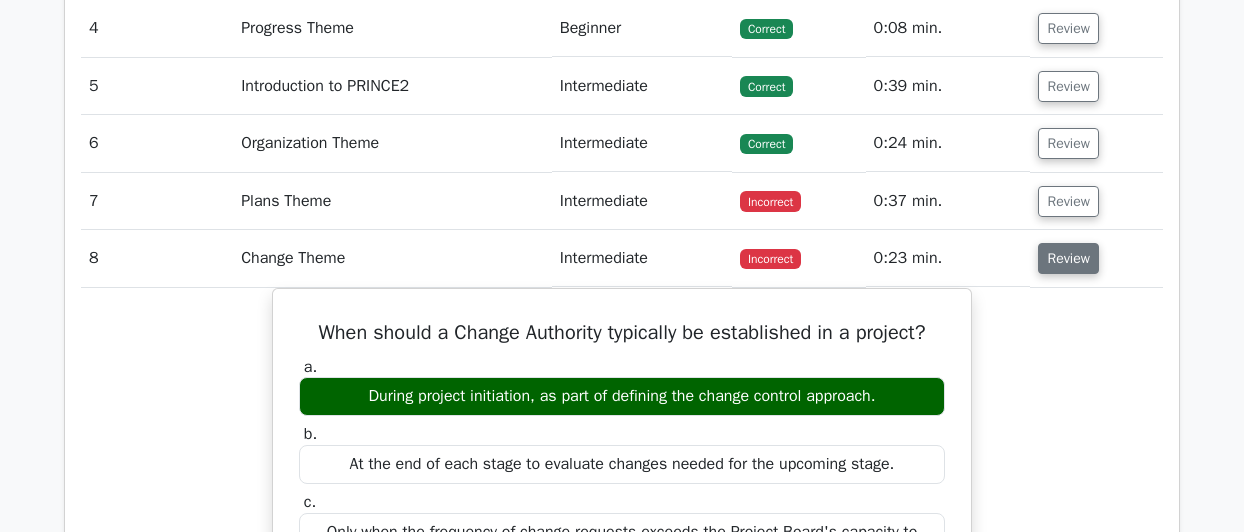 click on "Review" at bounding box center [1068, 258] 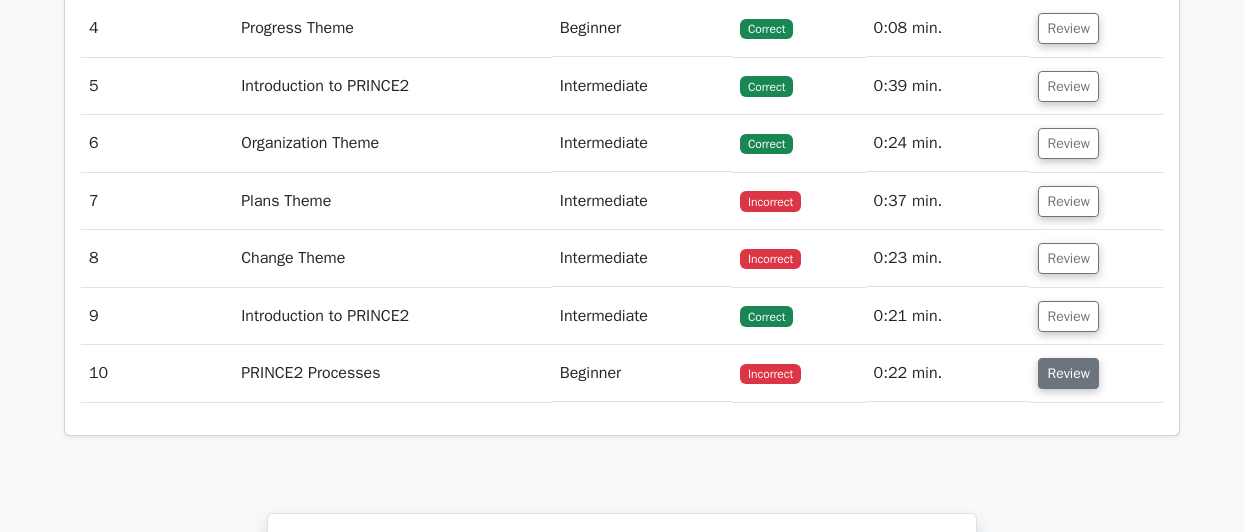 click on "Review" at bounding box center (1068, 373) 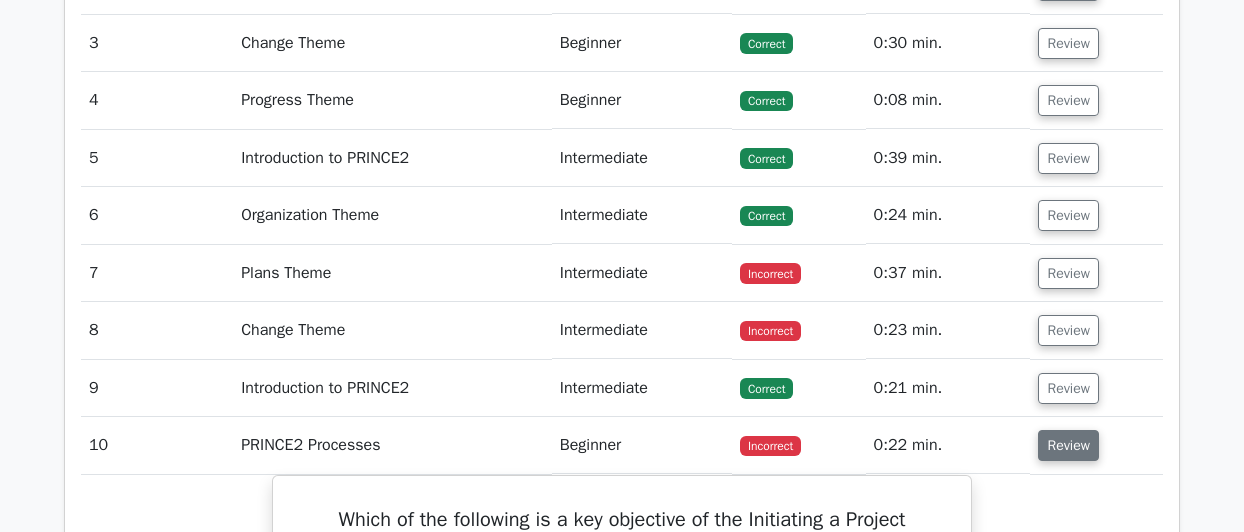 scroll, scrollTop: 2717, scrollLeft: 0, axis: vertical 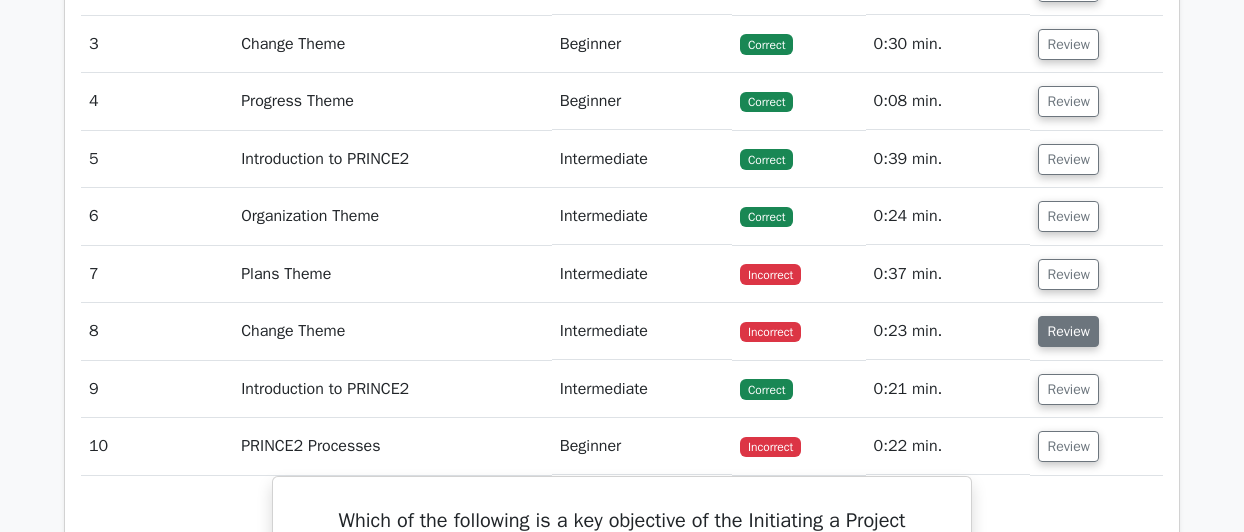 click on "Review" at bounding box center [1068, 331] 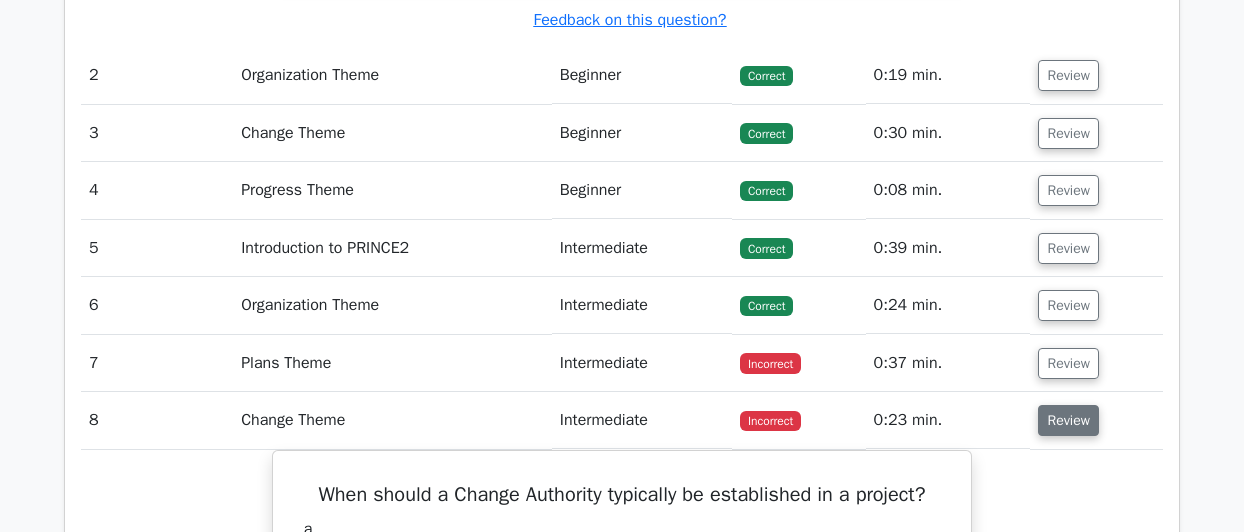 scroll, scrollTop: 2625, scrollLeft: 0, axis: vertical 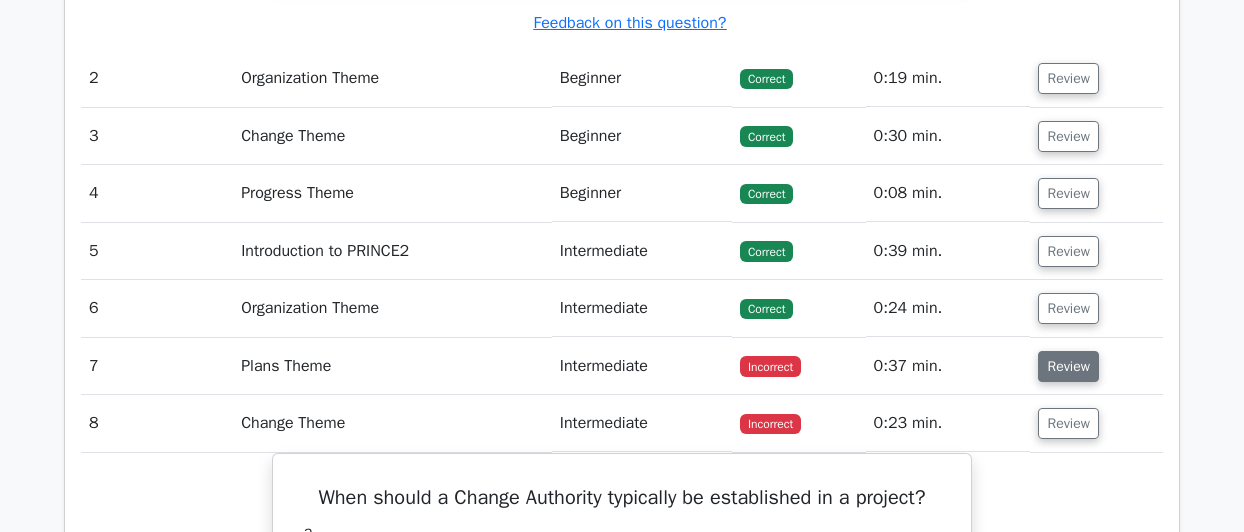 click on "Review" at bounding box center (1068, 366) 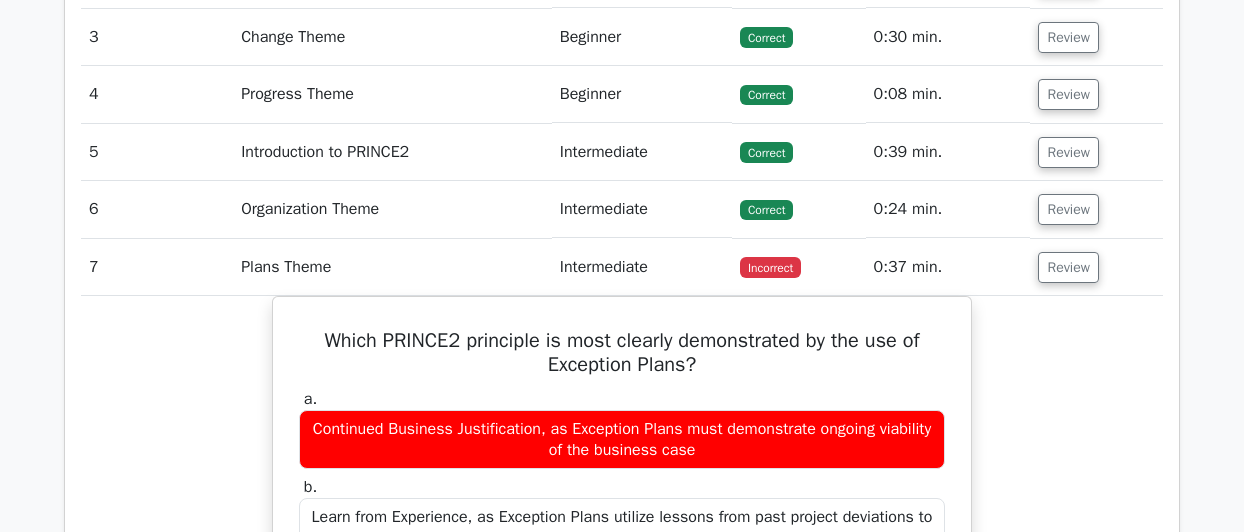 scroll, scrollTop: 2730, scrollLeft: 0, axis: vertical 